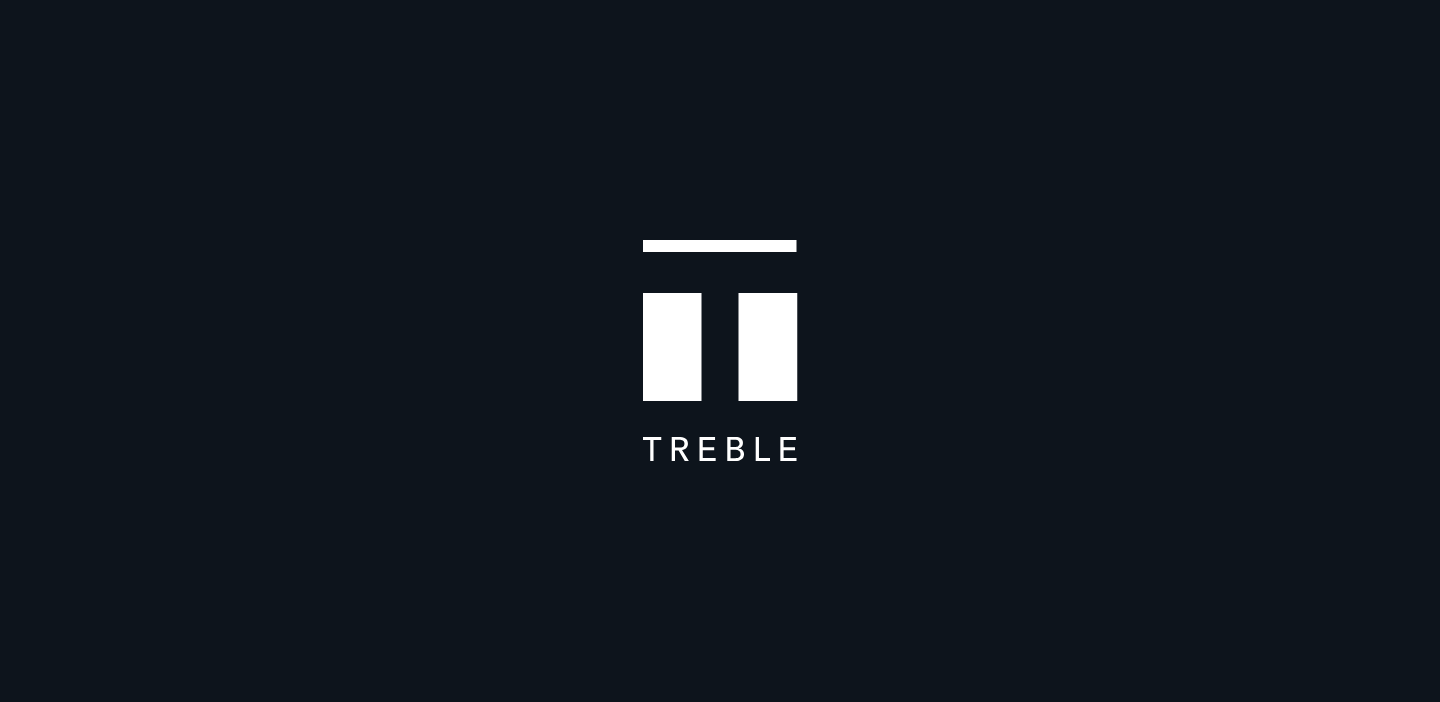 scroll, scrollTop: 0, scrollLeft: 0, axis: both 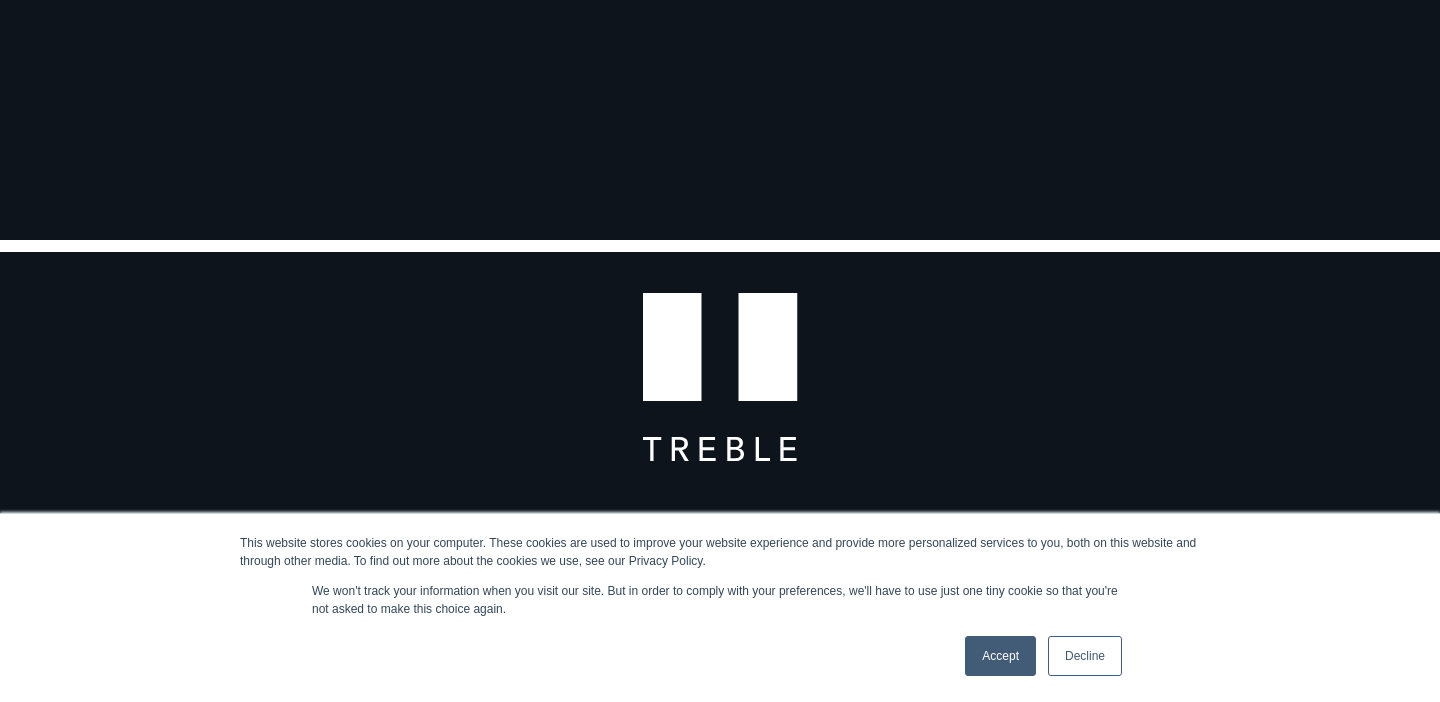 click on "Accept" at bounding box center [1000, 656] 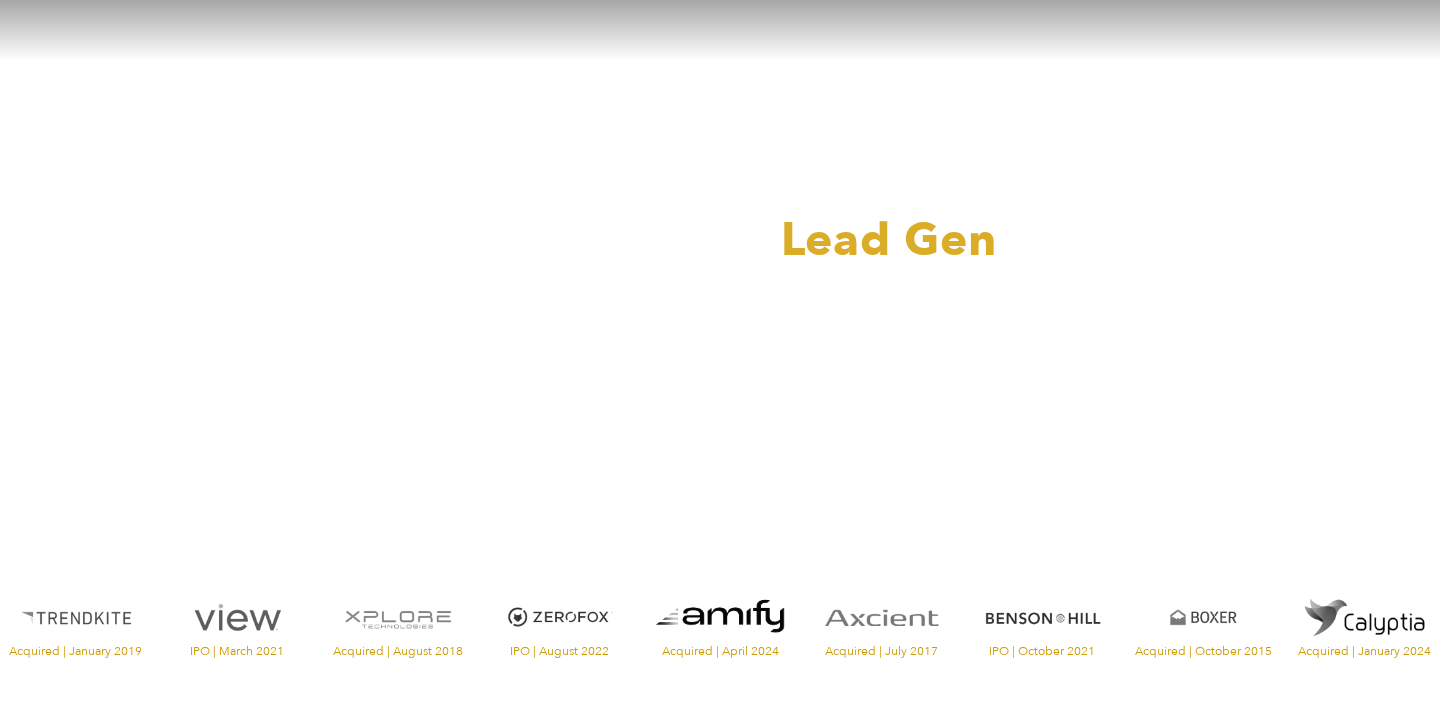 scroll, scrollTop: 134, scrollLeft: 0, axis: vertical 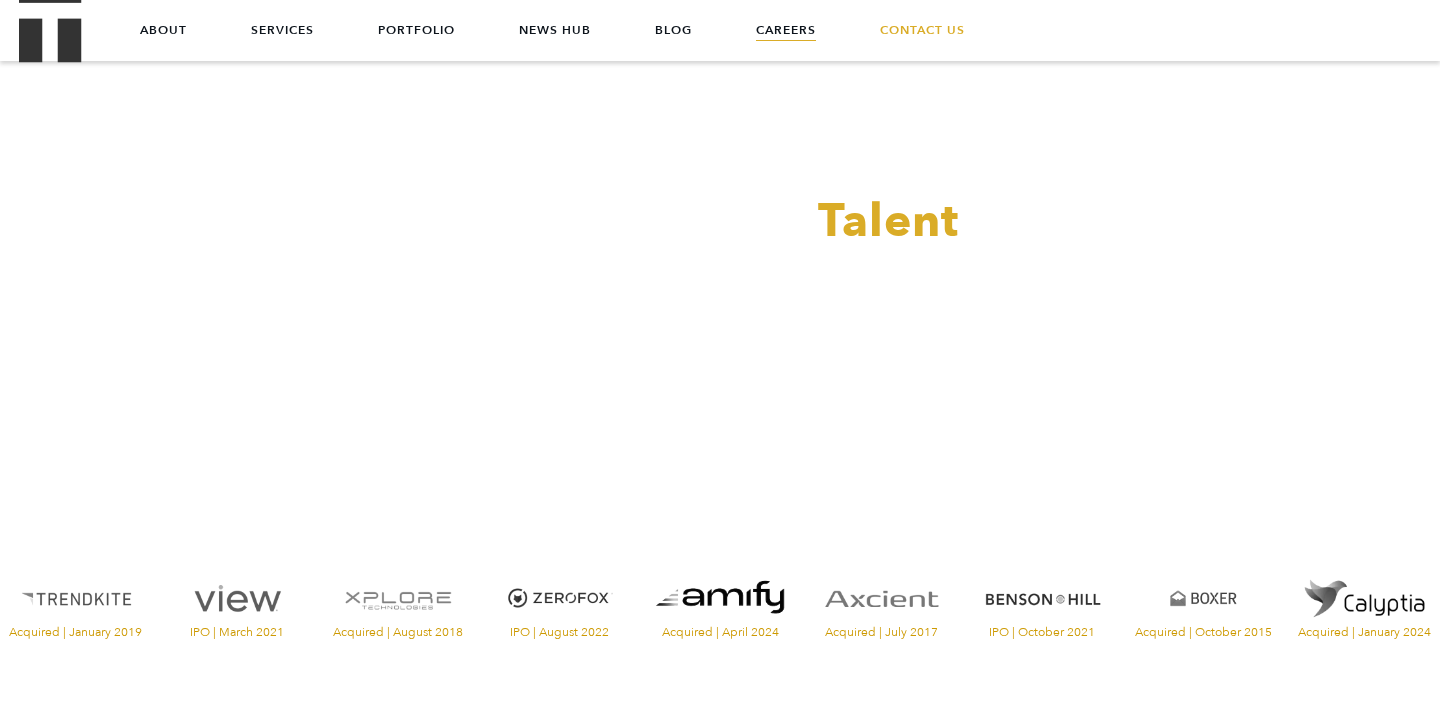 click on "Careers" at bounding box center (786, 30) 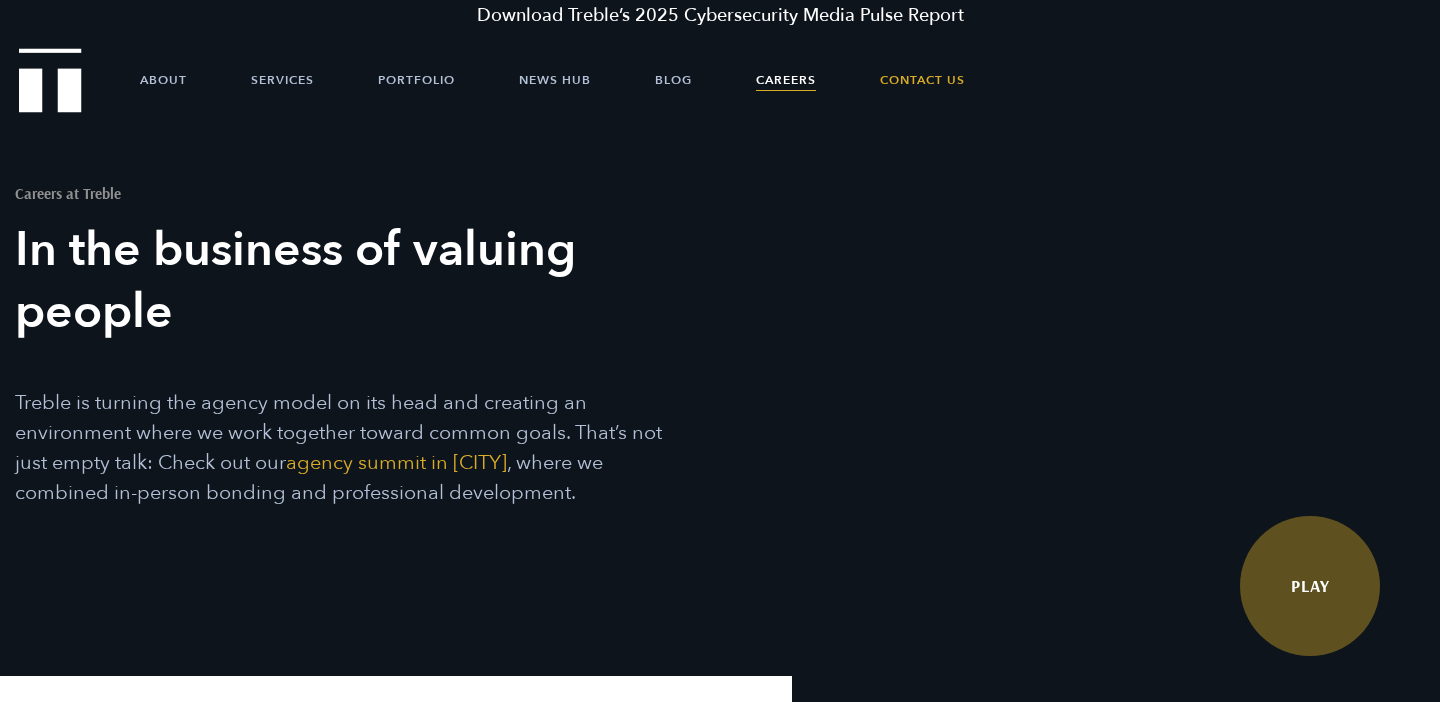scroll, scrollTop: 0, scrollLeft: 0, axis: both 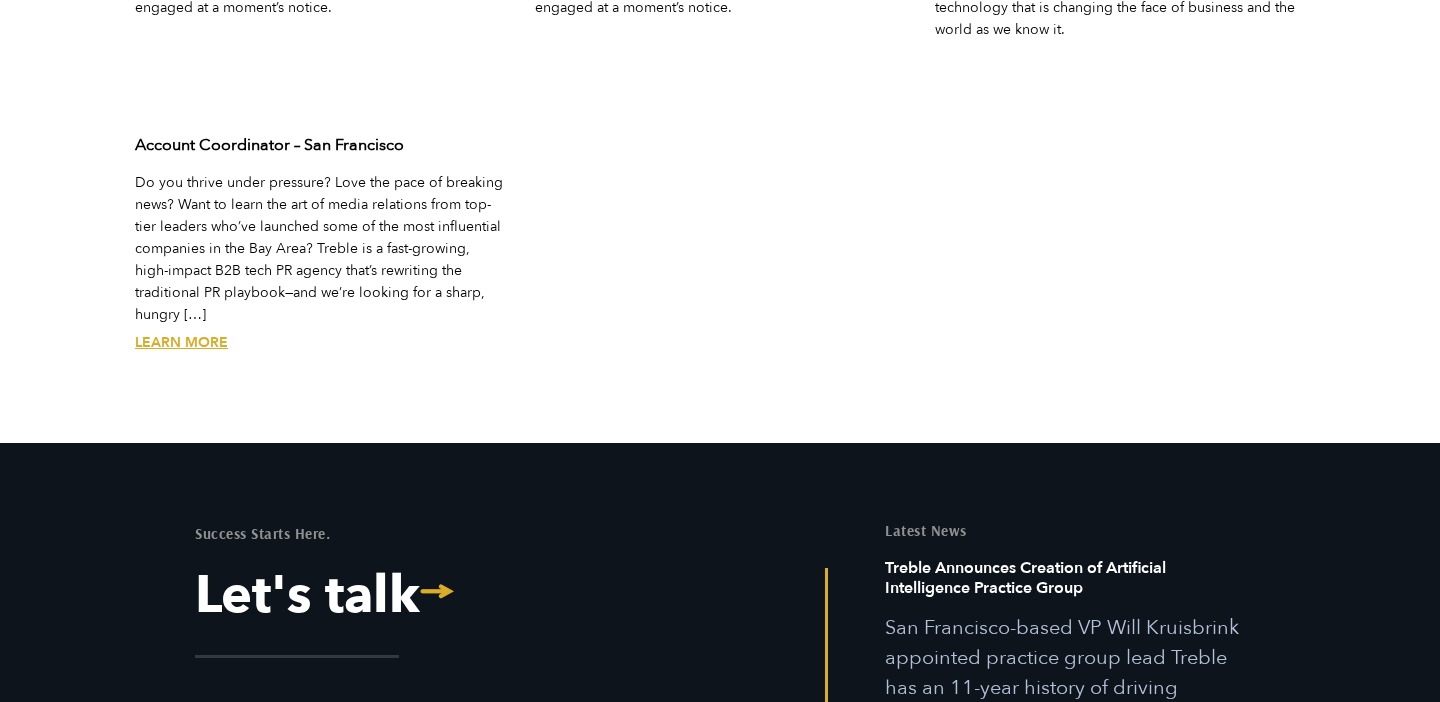 click on "Learn More" at bounding box center [181, 342] 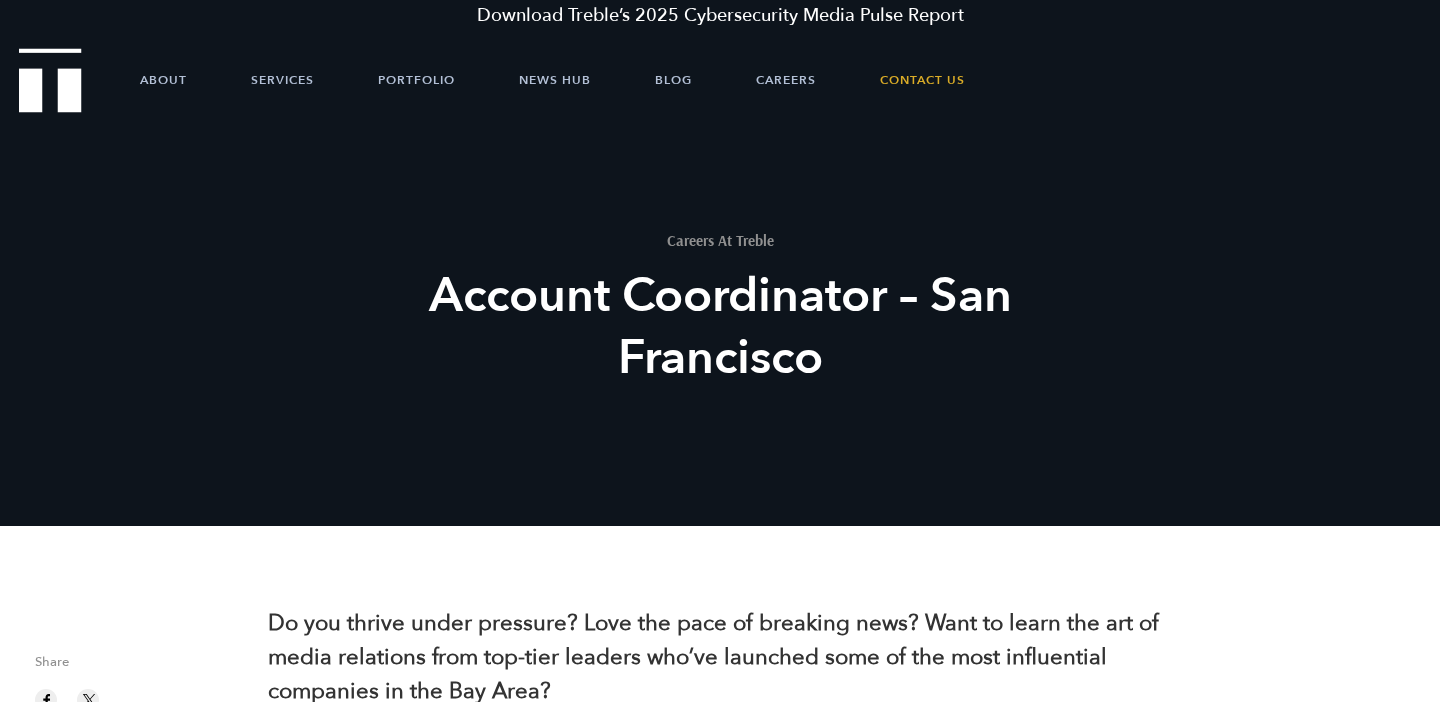 scroll, scrollTop: 0, scrollLeft: 0, axis: both 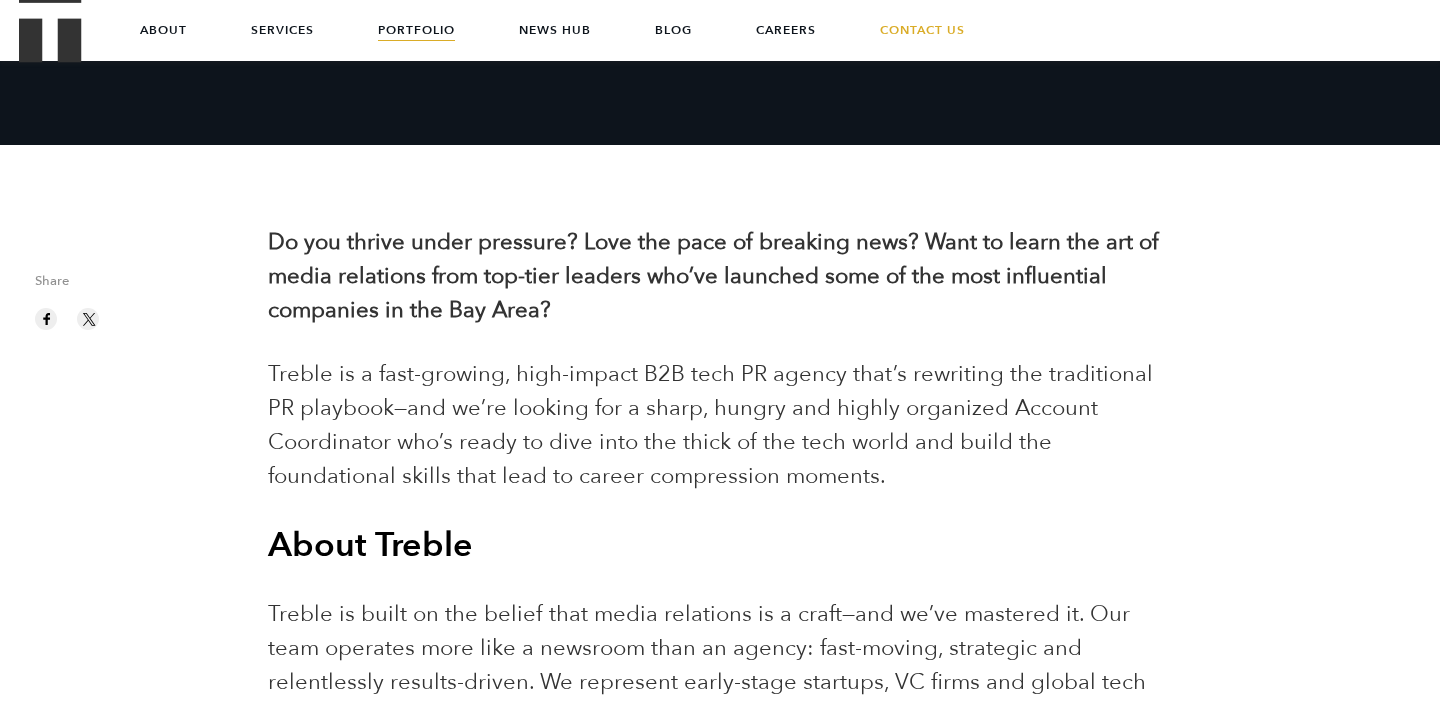 click on "Portfolio" at bounding box center [416, 30] 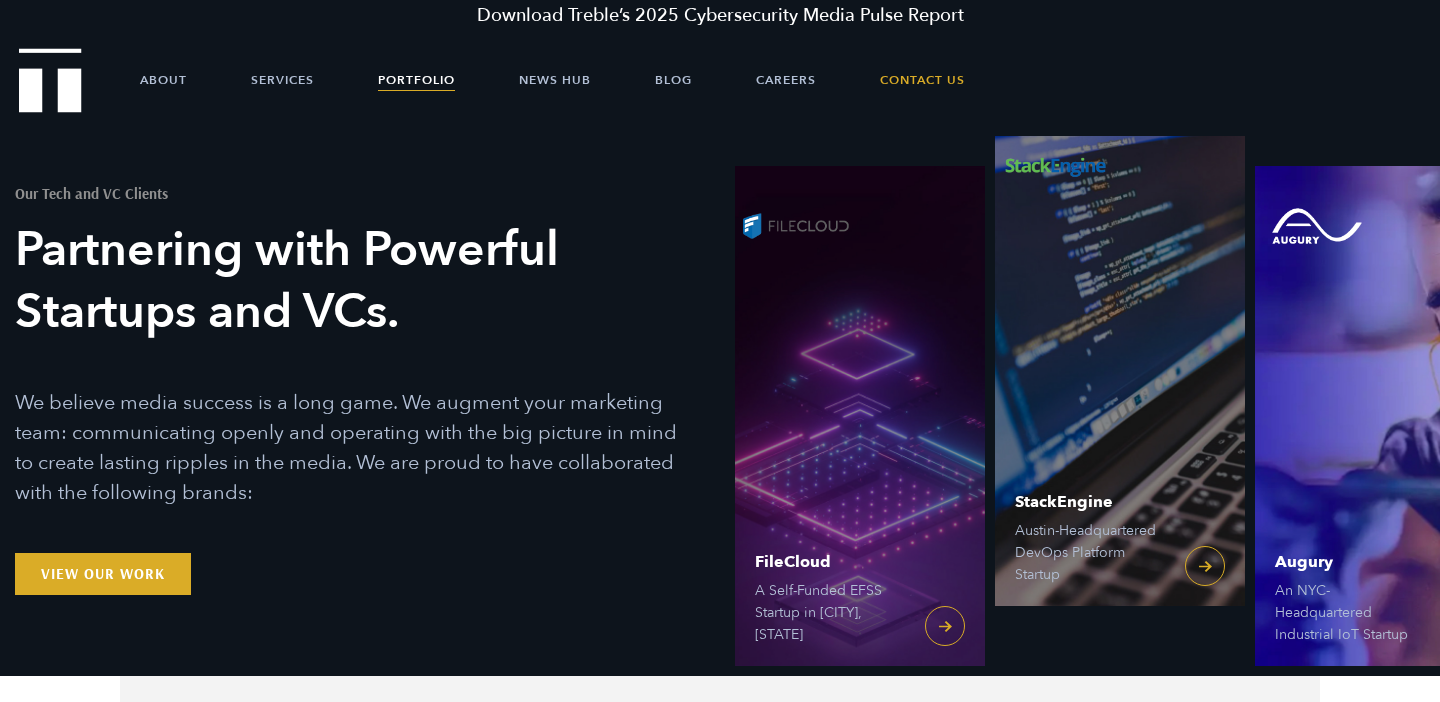 scroll, scrollTop: 54, scrollLeft: 0, axis: vertical 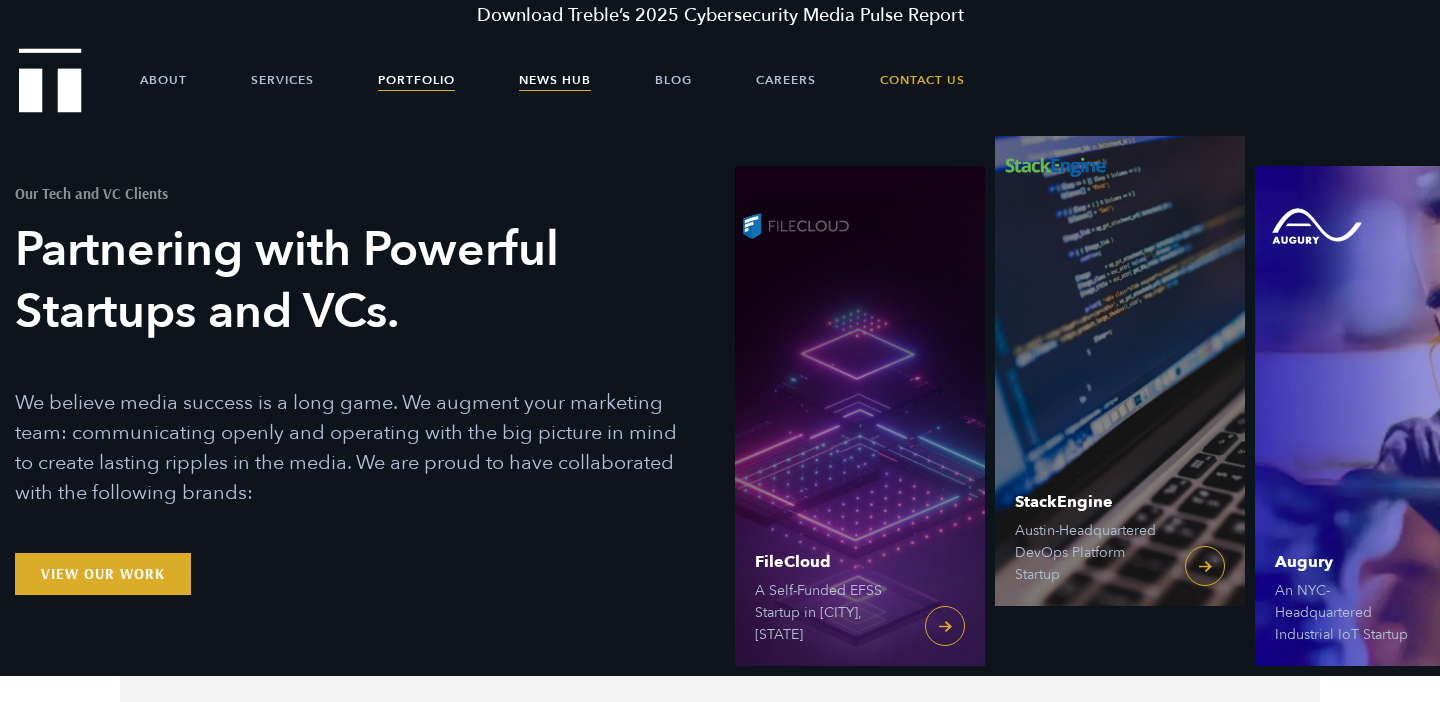 click on "News Hub" at bounding box center [555, 80] 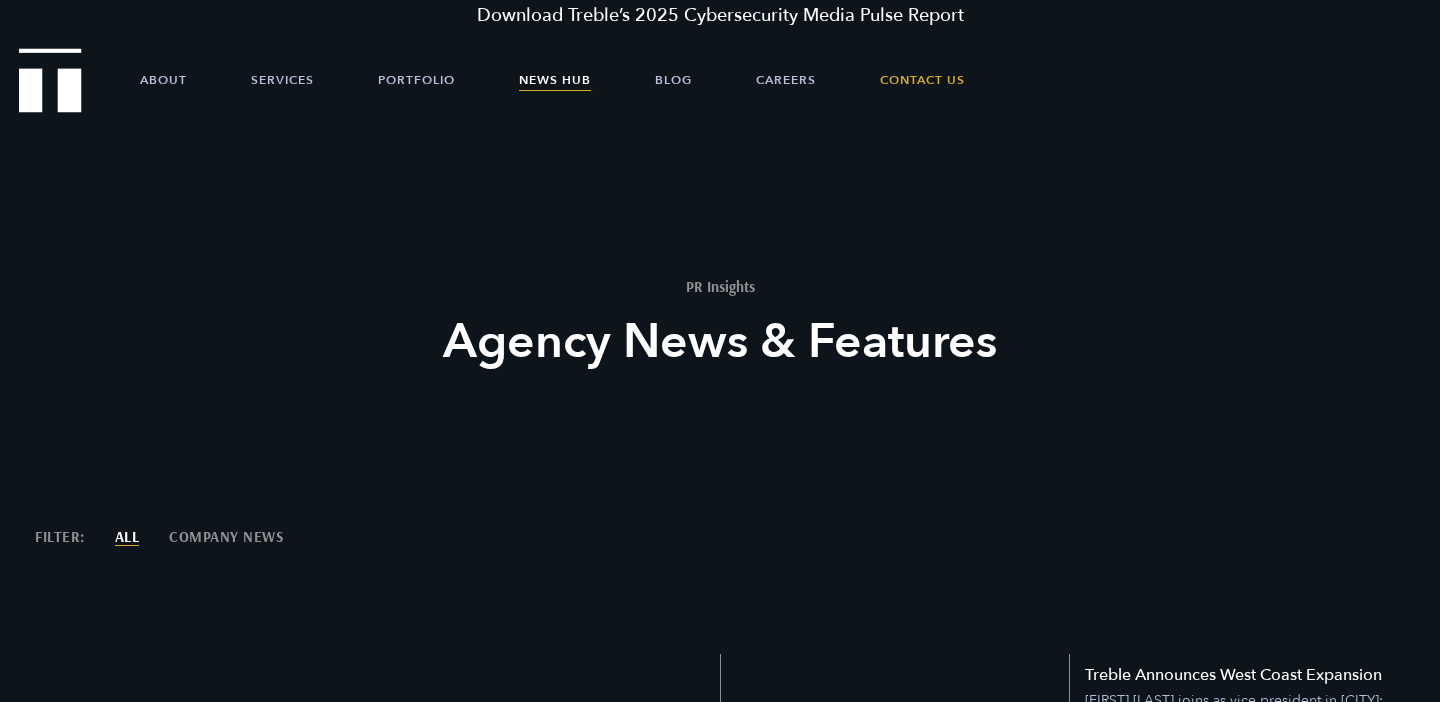 scroll, scrollTop: 0, scrollLeft: 0, axis: both 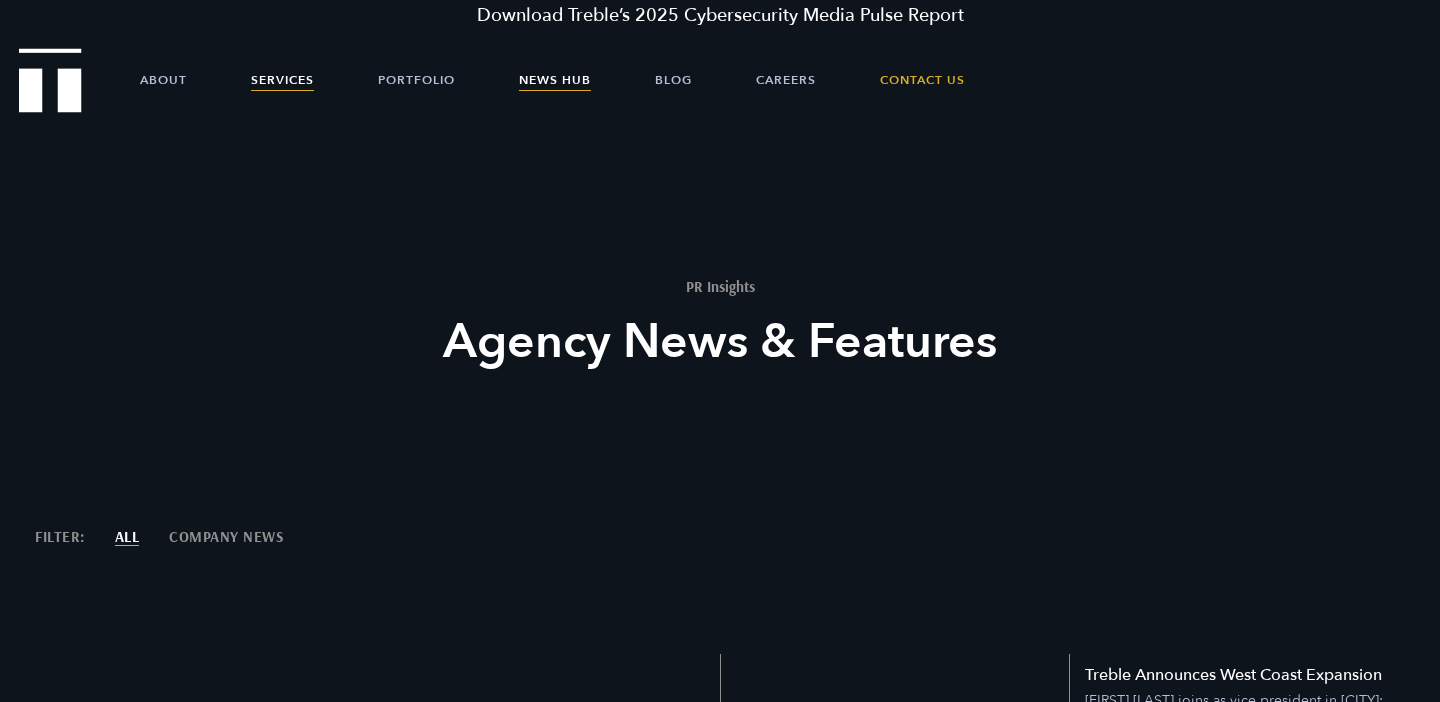click on "Services" at bounding box center [282, 80] 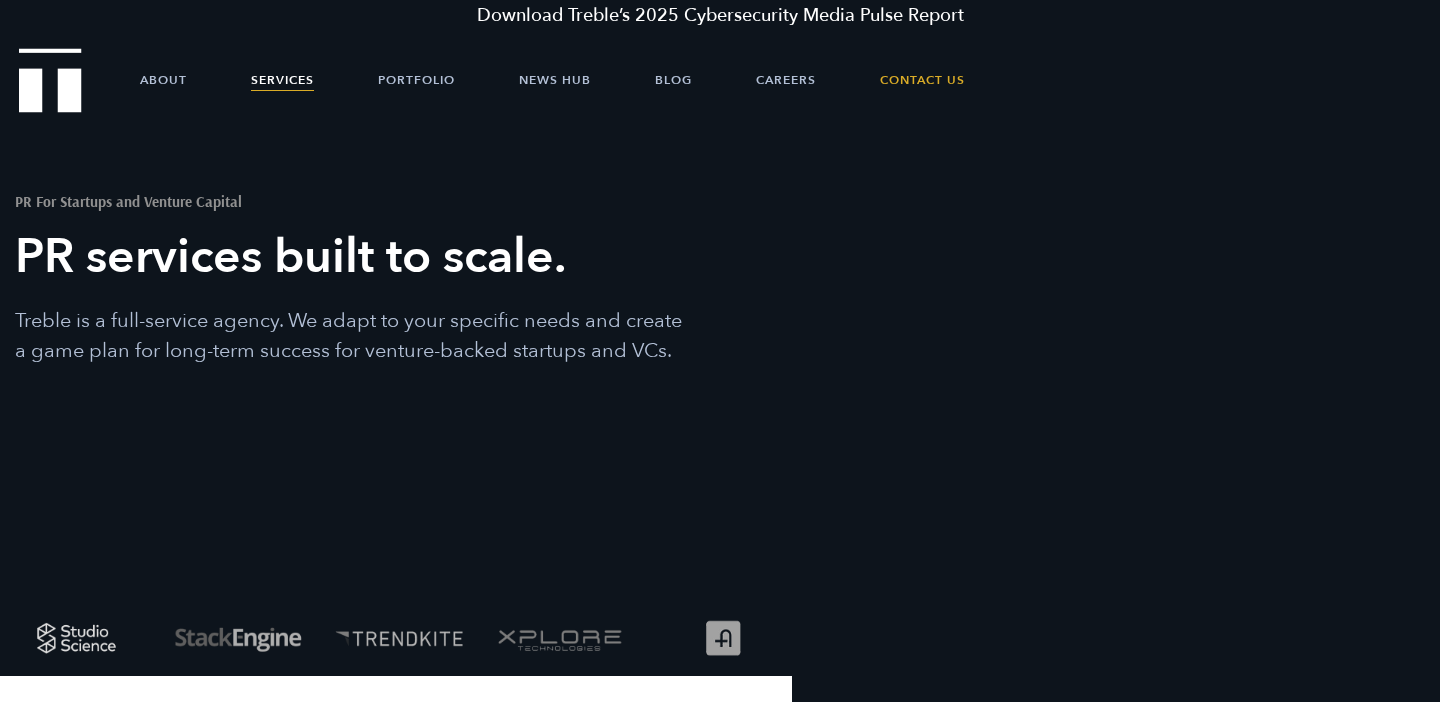 scroll, scrollTop: 0, scrollLeft: 0, axis: both 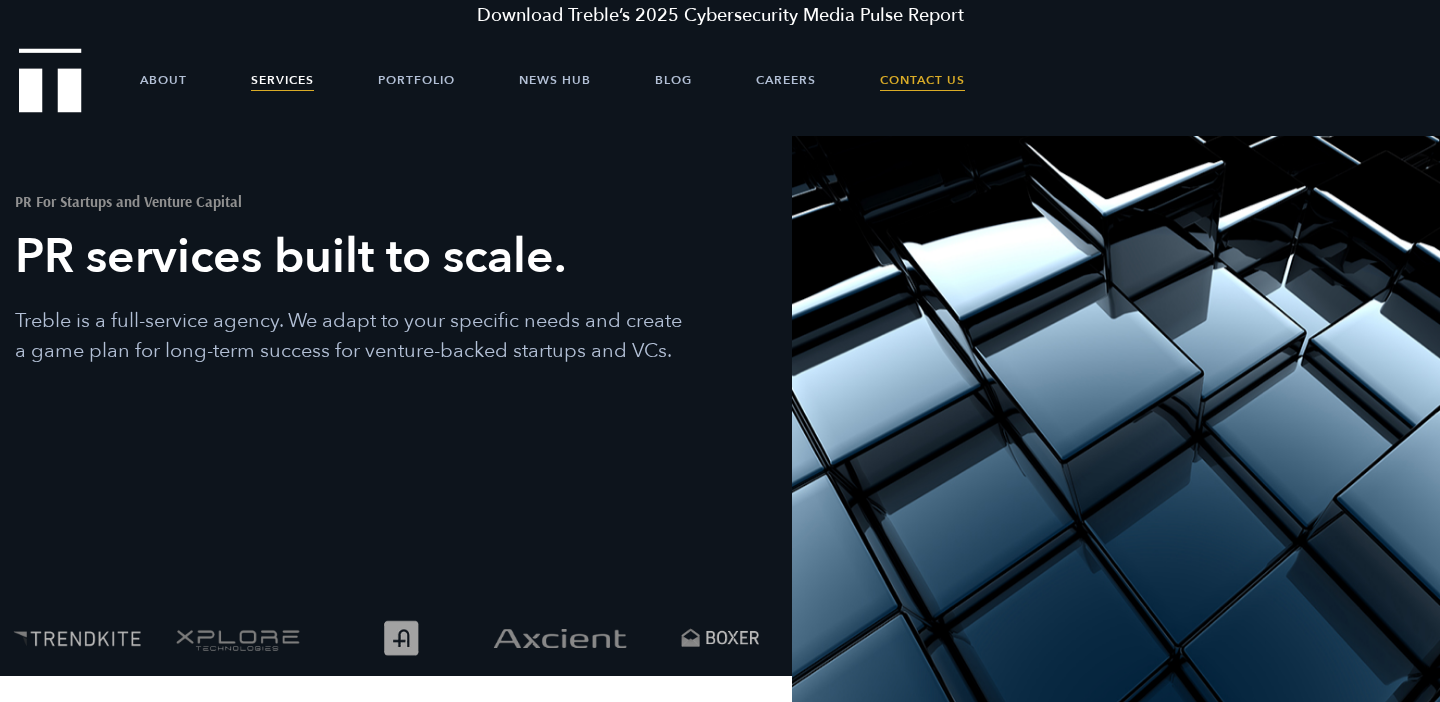 click on "Contact Us" at bounding box center [922, 80] 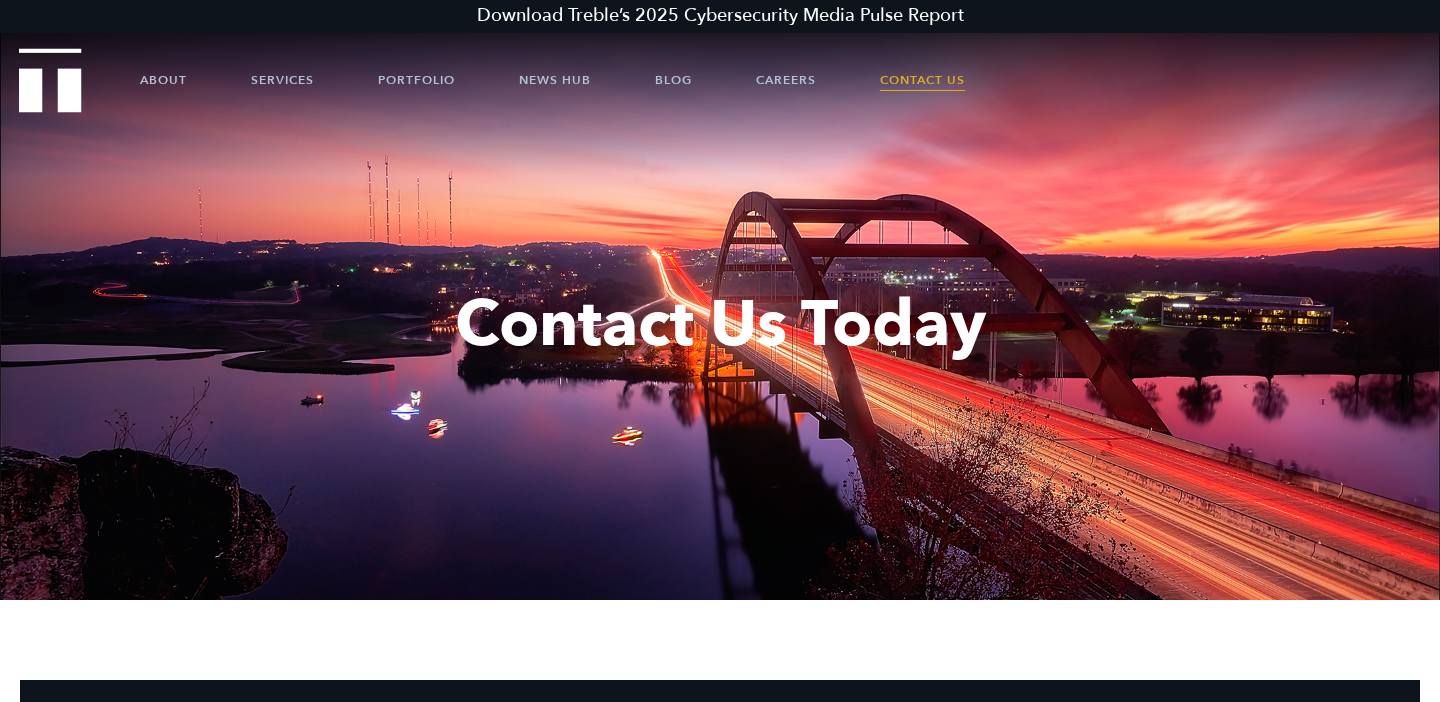 scroll, scrollTop: 0, scrollLeft: 0, axis: both 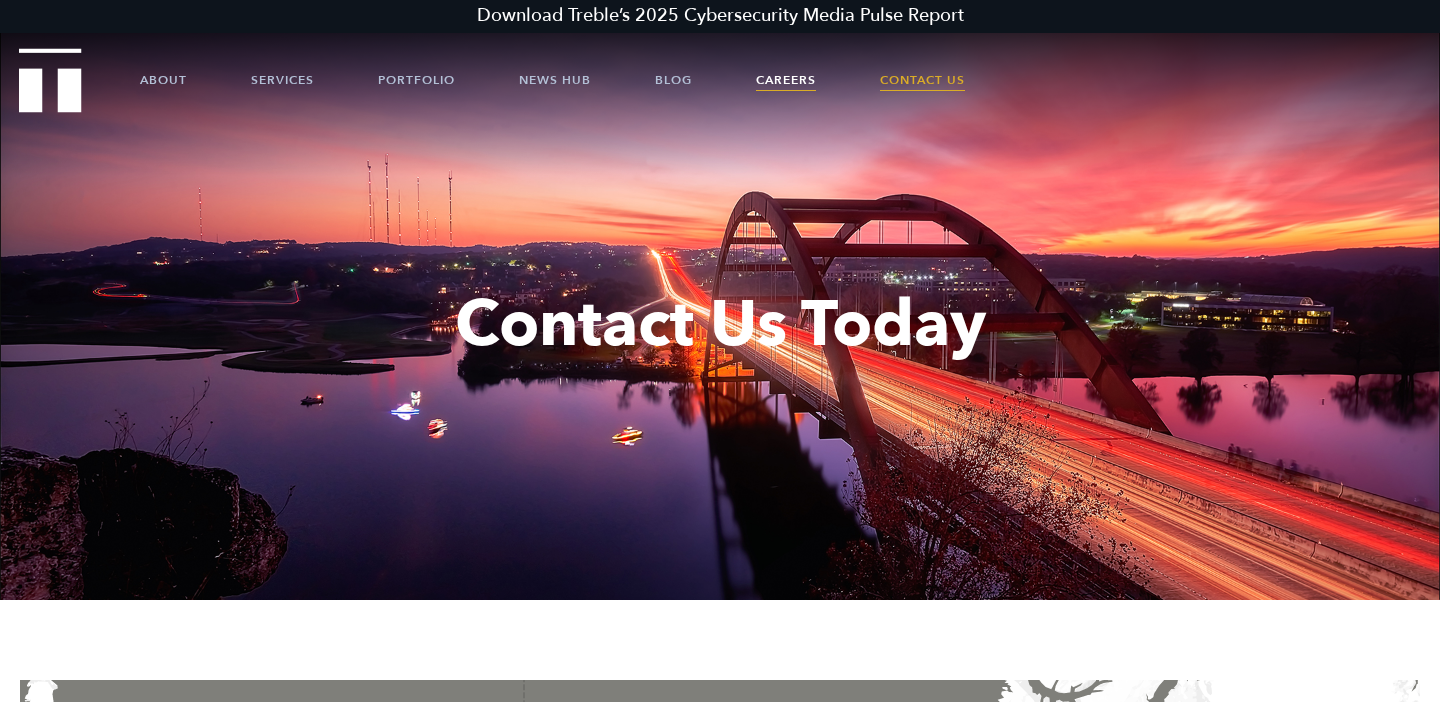click on "Careers" at bounding box center [786, 80] 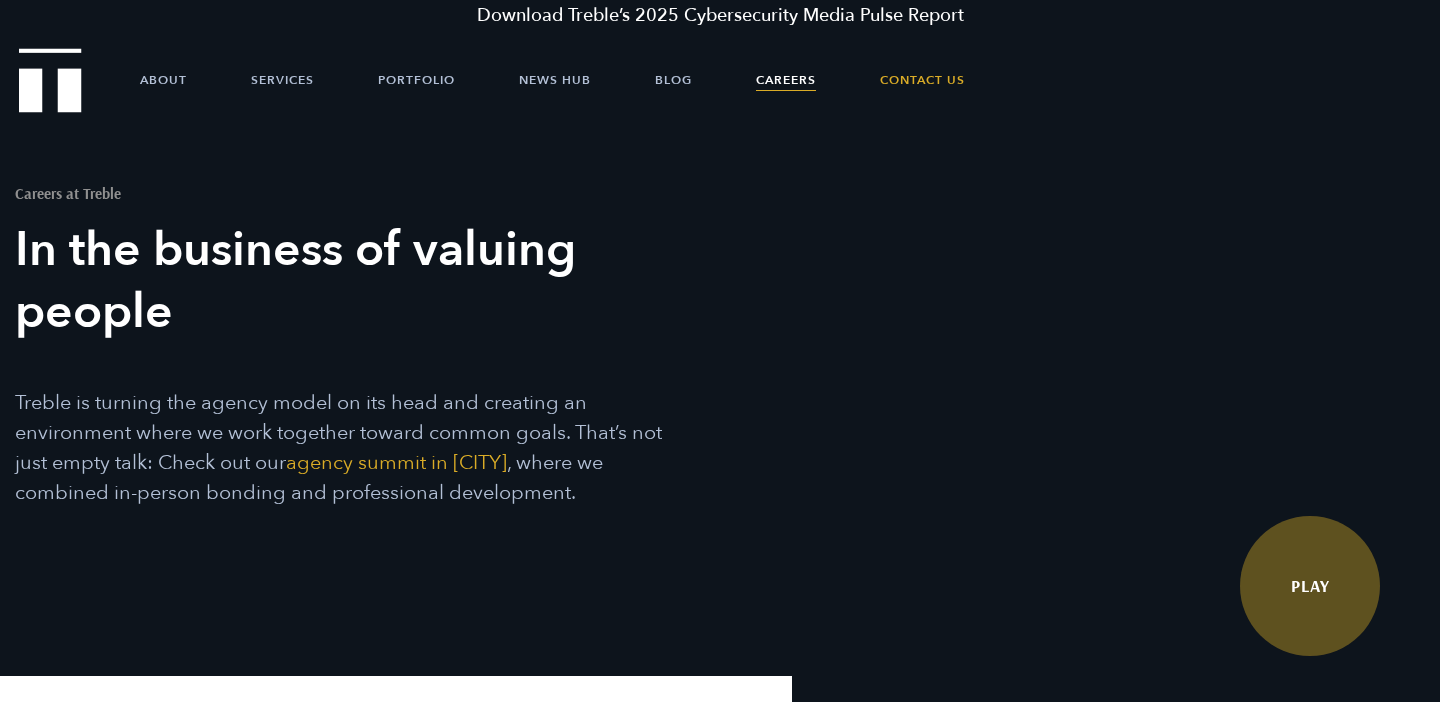scroll, scrollTop: 0, scrollLeft: 0, axis: both 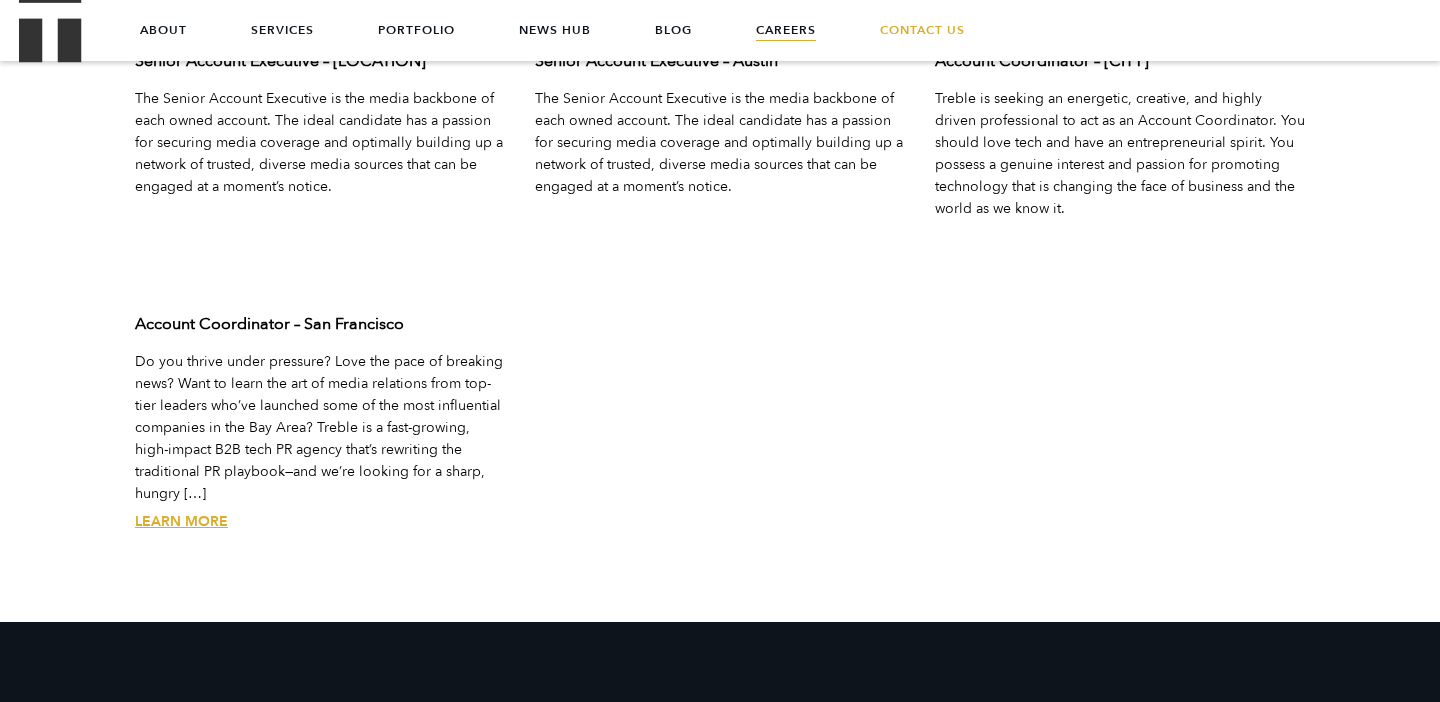 click on "Learn More" at bounding box center [181, 521] 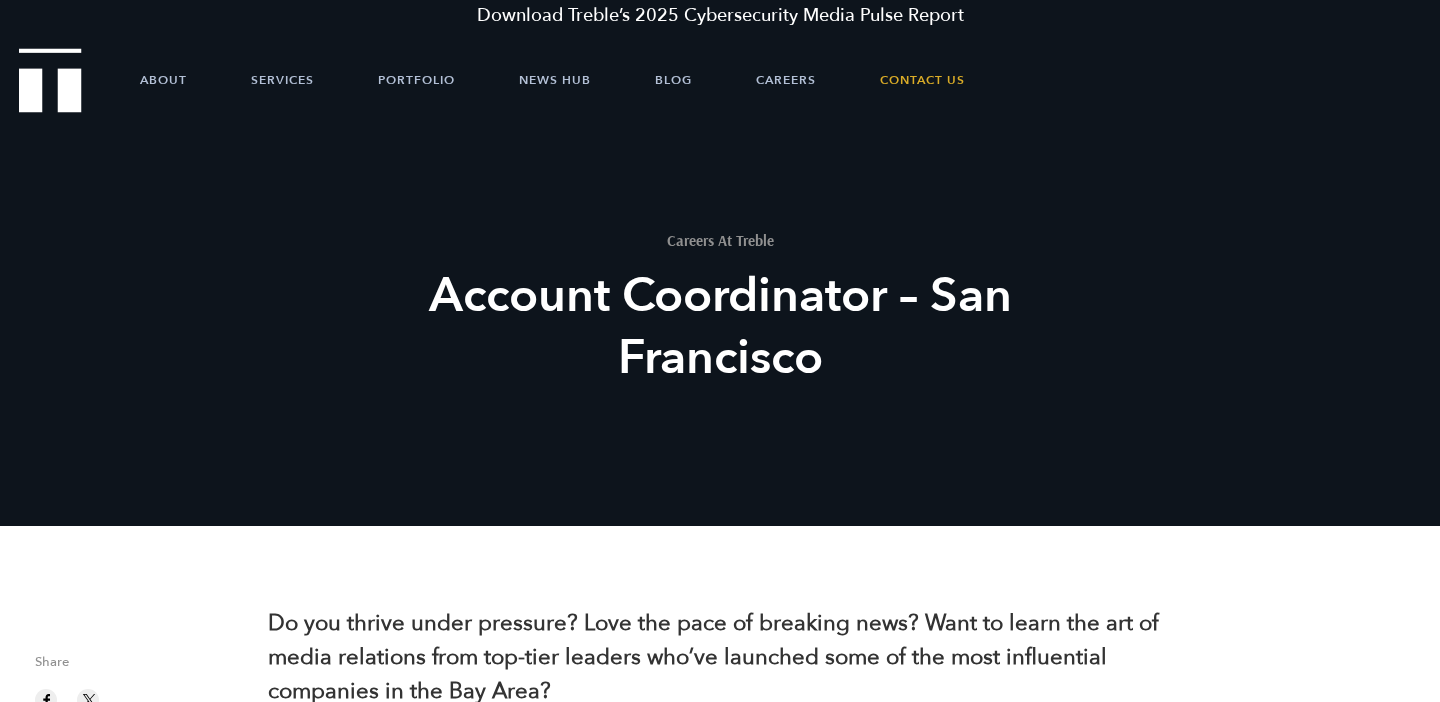 scroll, scrollTop: 0, scrollLeft: 0, axis: both 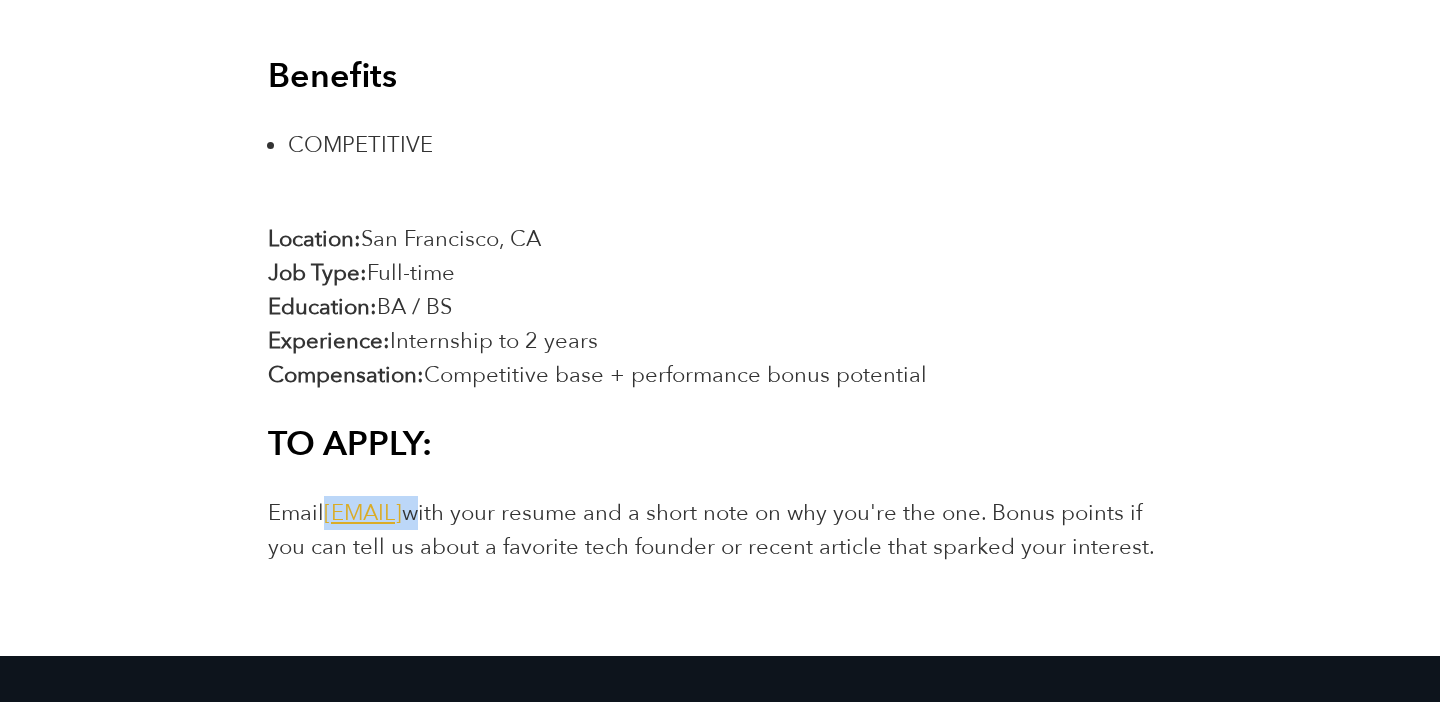 drag, startPoint x: 600, startPoint y: 523, endPoint x: 328, endPoint y: 512, distance: 272.22232 